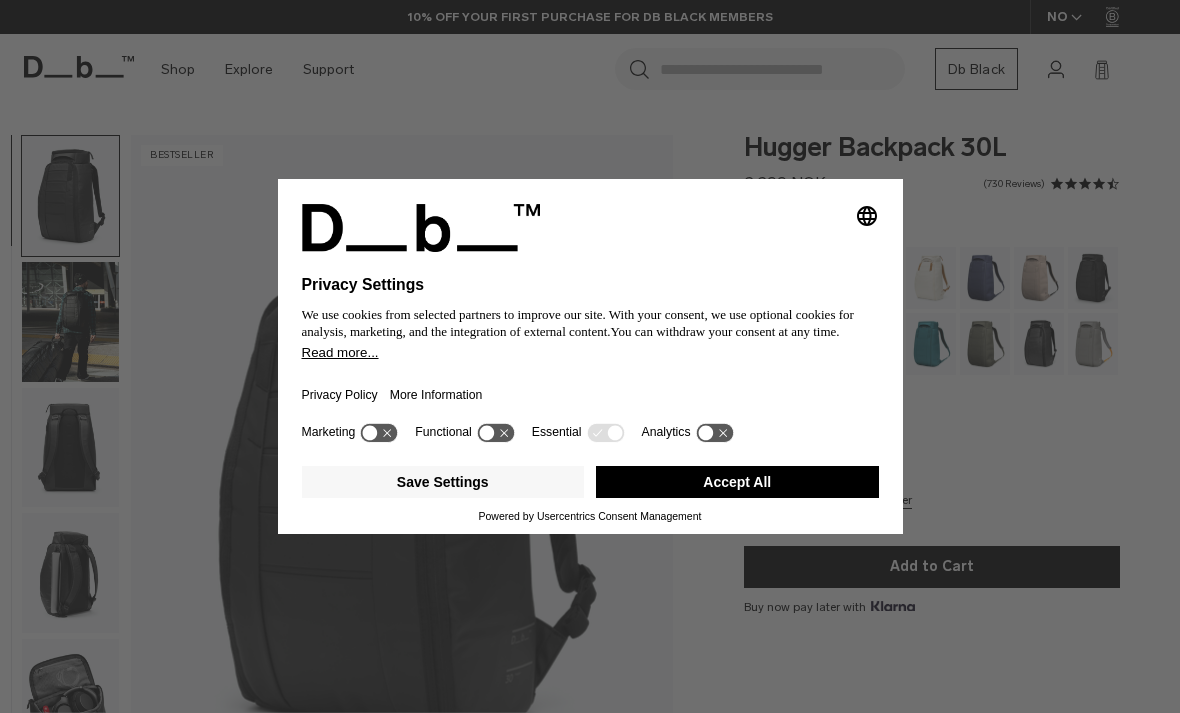 scroll, scrollTop: 30, scrollLeft: 0, axis: vertical 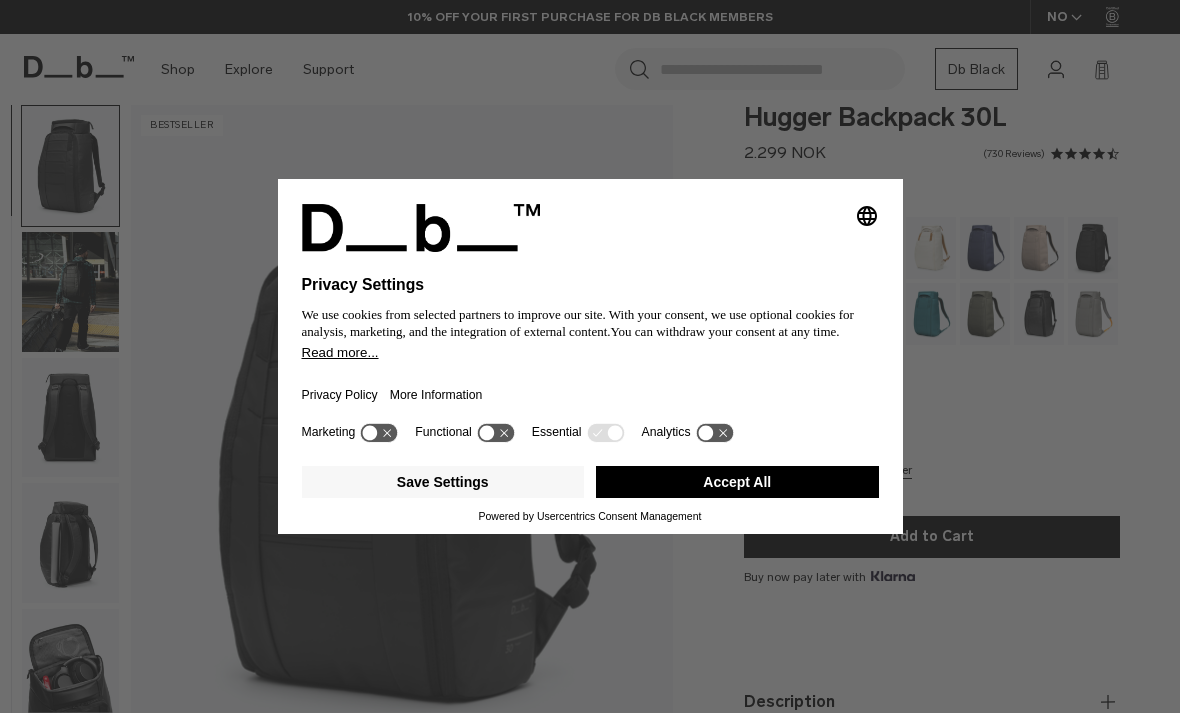 click on "Accept All" at bounding box center (737, 482) 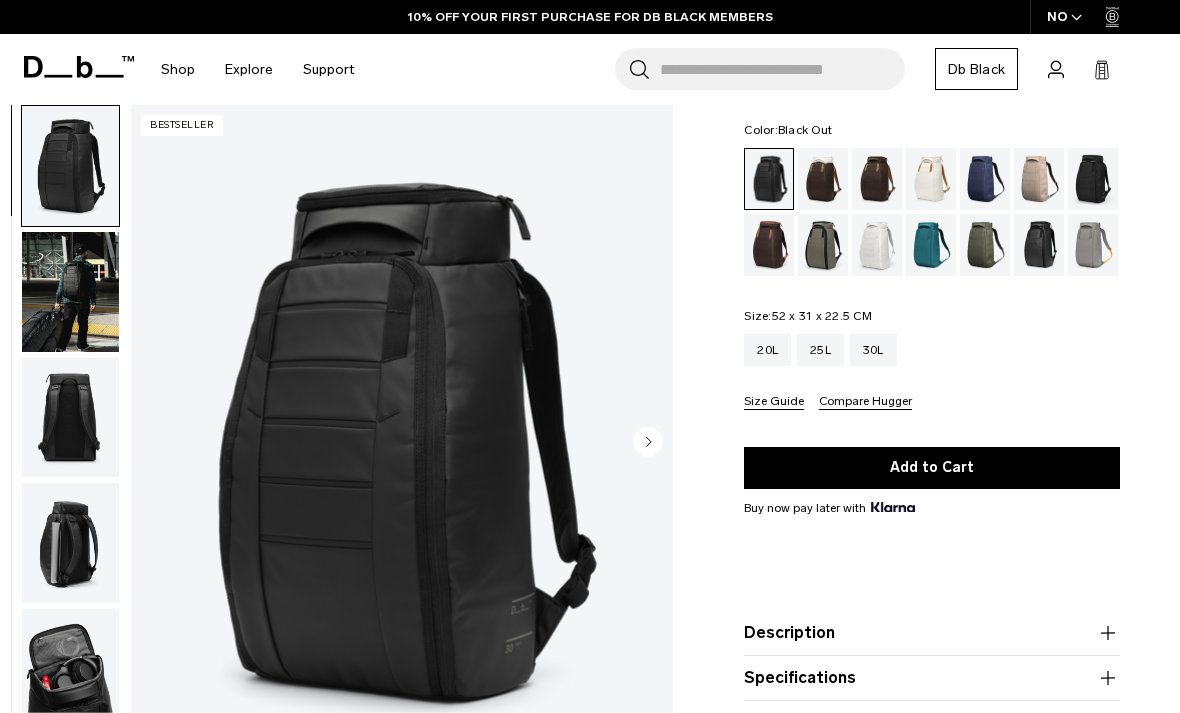 scroll, scrollTop: 144, scrollLeft: 0, axis: vertical 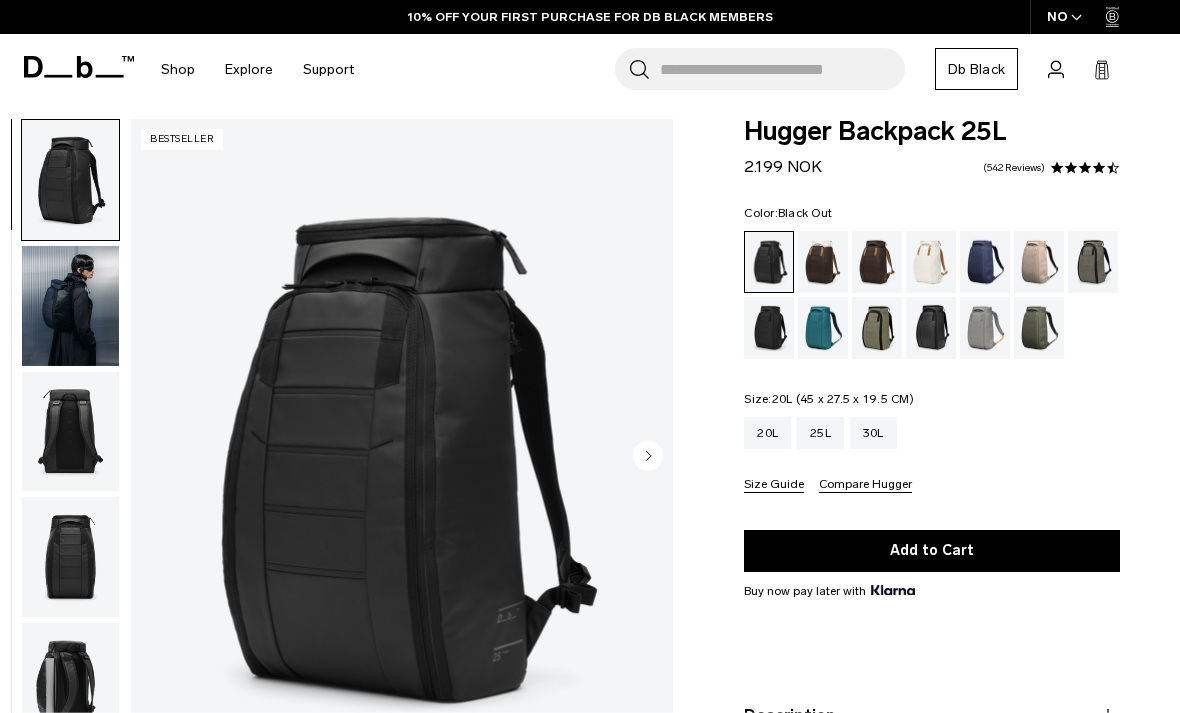 click on "20L" at bounding box center [767, 433] 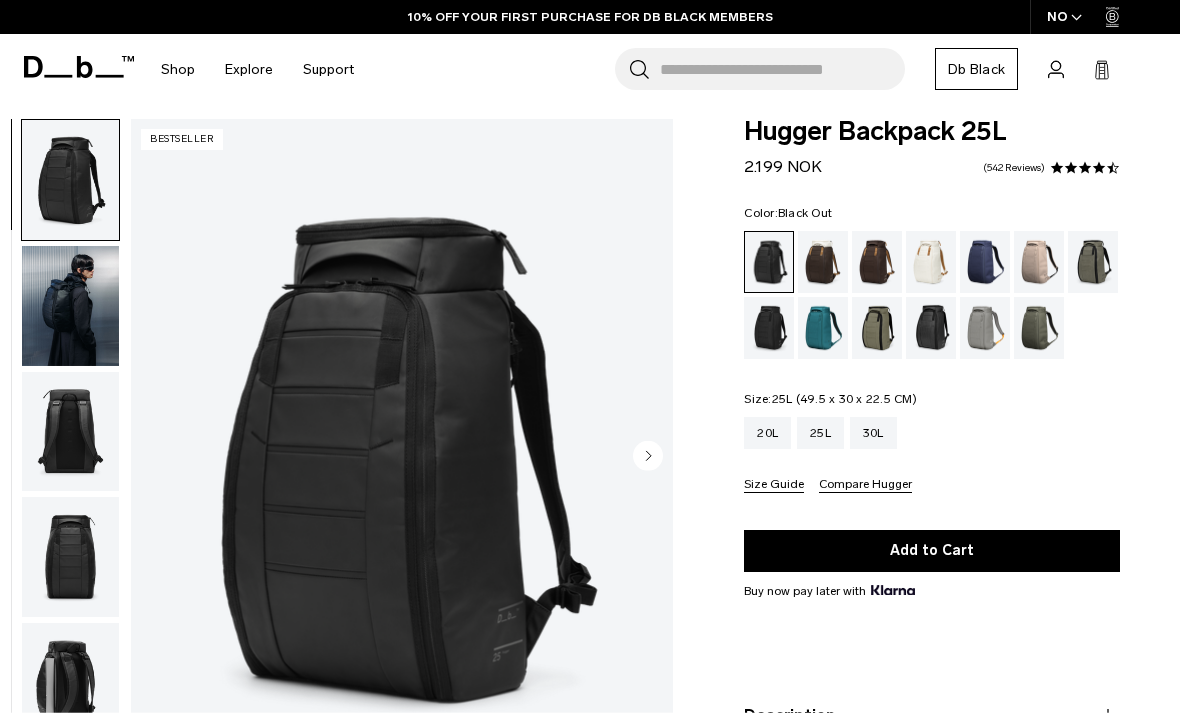 click on "25L" at bounding box center [820, 433] 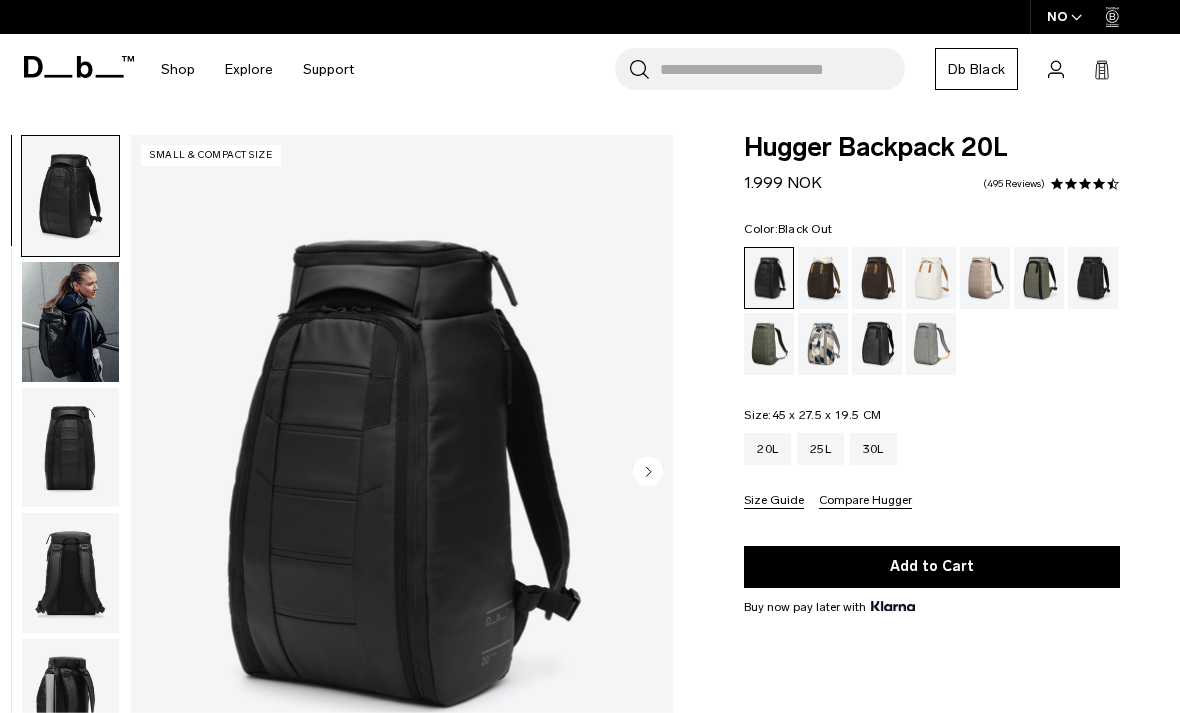 scroll, scrollTop: 0, scrollLeft: 0, axis: both 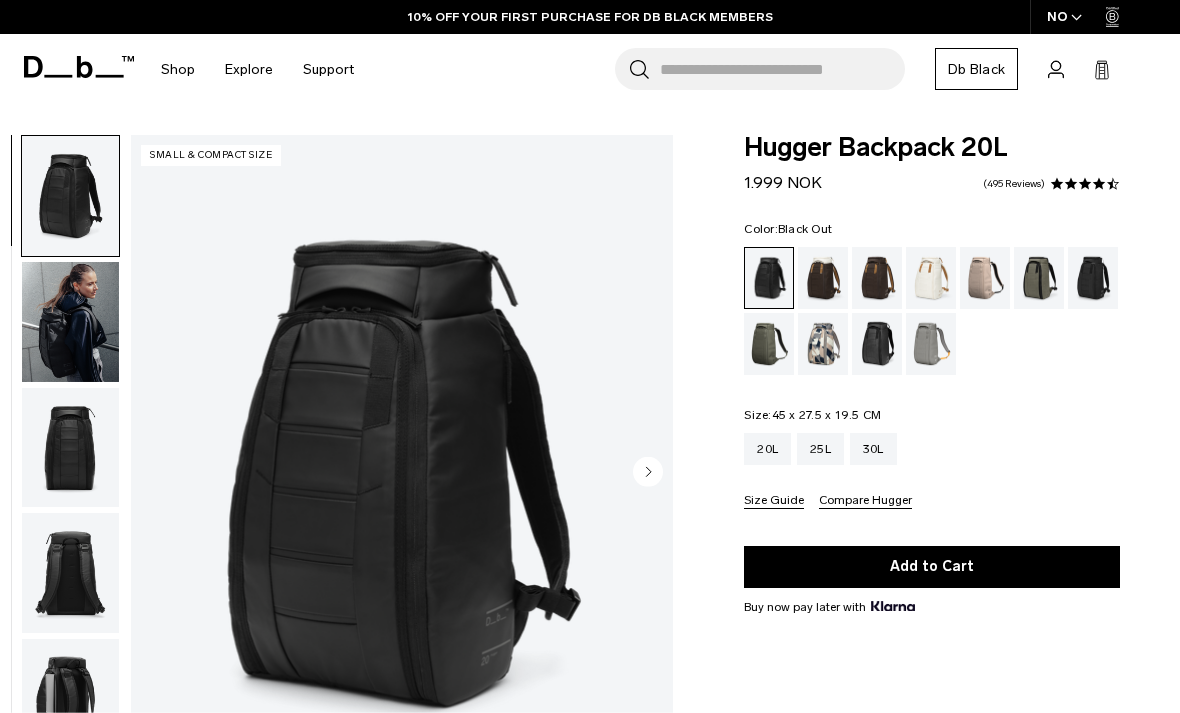 click at bounding box center [70, 322] 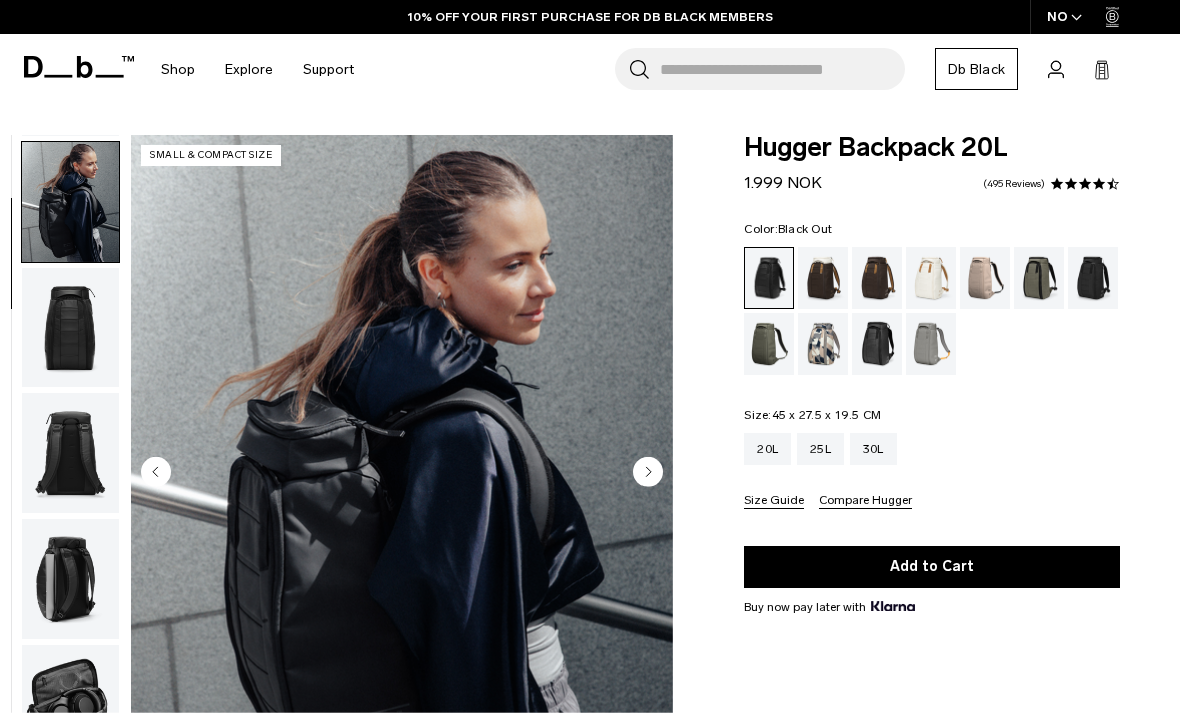 scroll, scrollTop: 127, scrollLeft: 0, axis: vertical 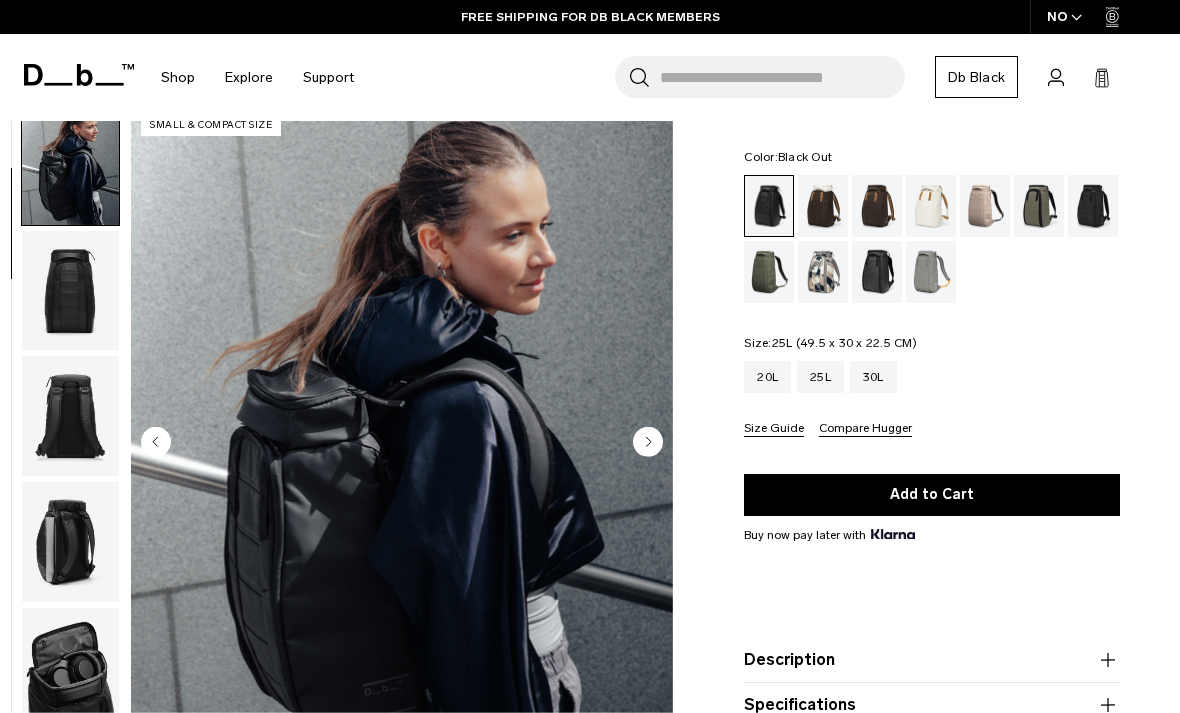 click on "25L" at bounding box center (820, 377) 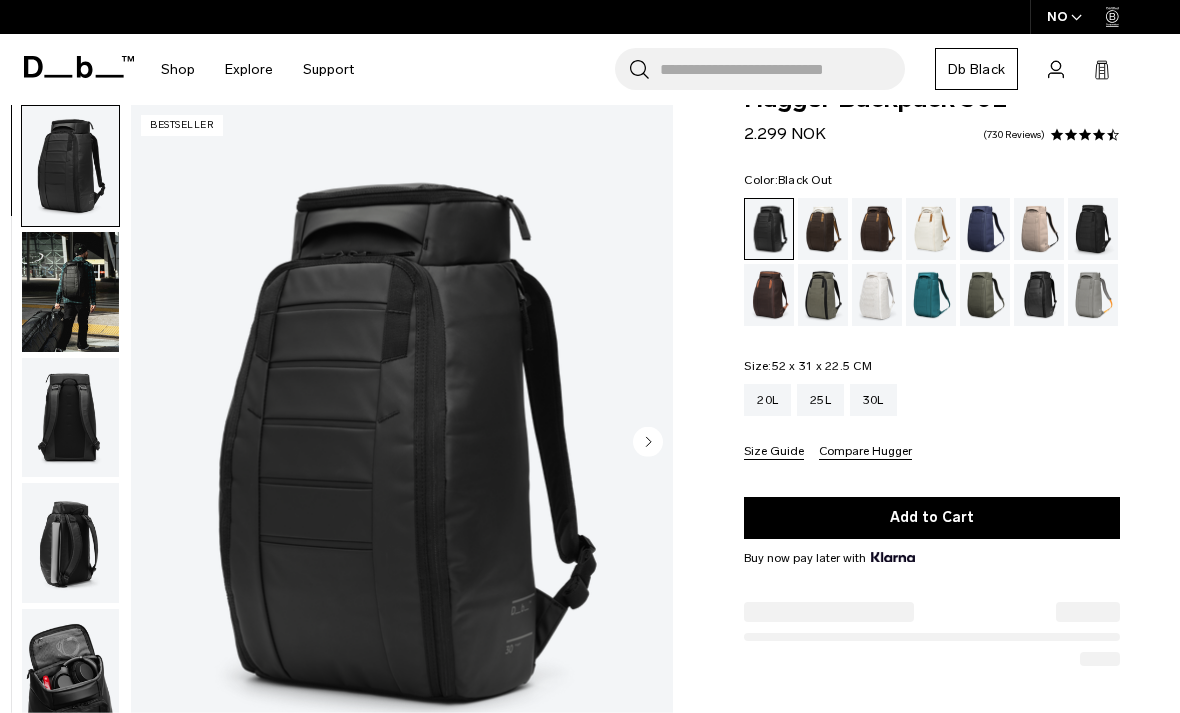 scroll, scrollTop: 0, scrollLeft: 0, axis: both 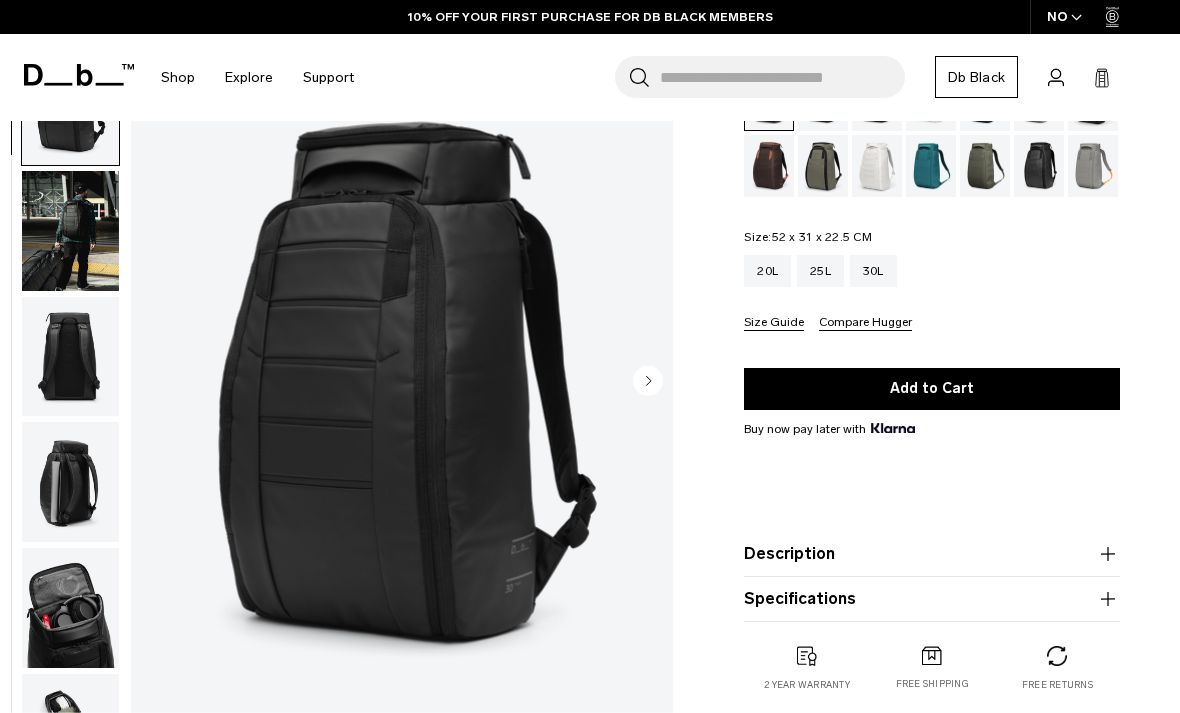 click at bounding box center (70, 230) 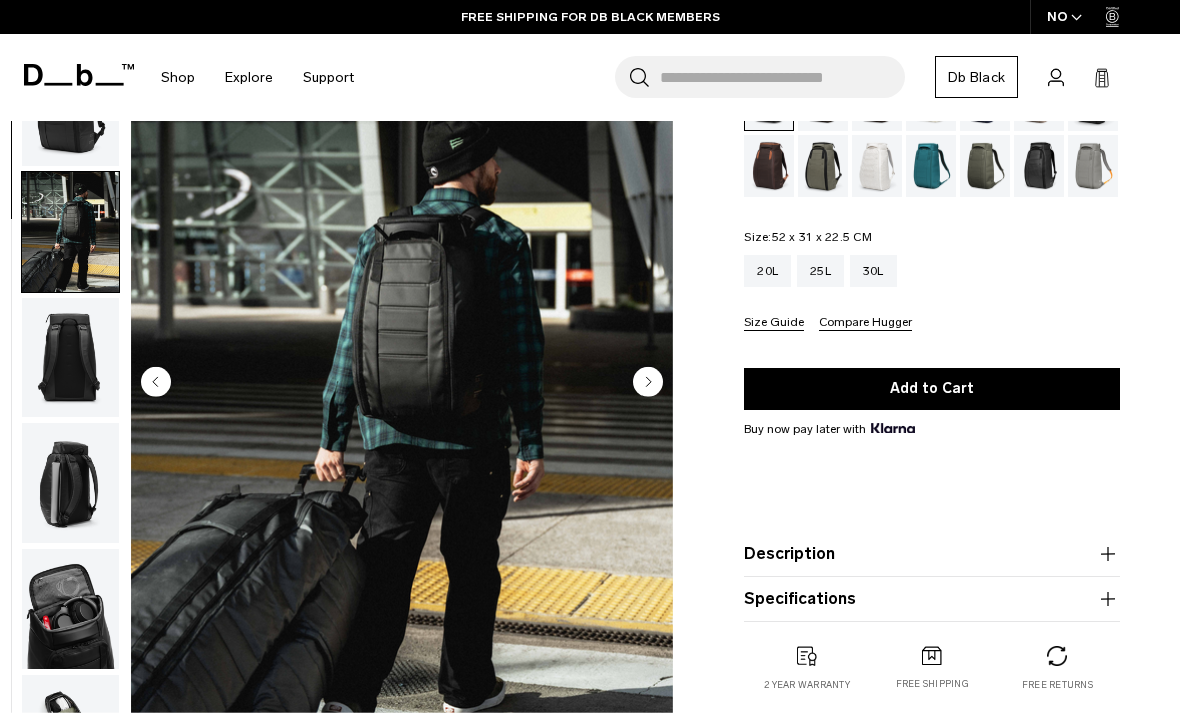 scroll, scrollTop: 0, scrollLeft: 0, axis: both 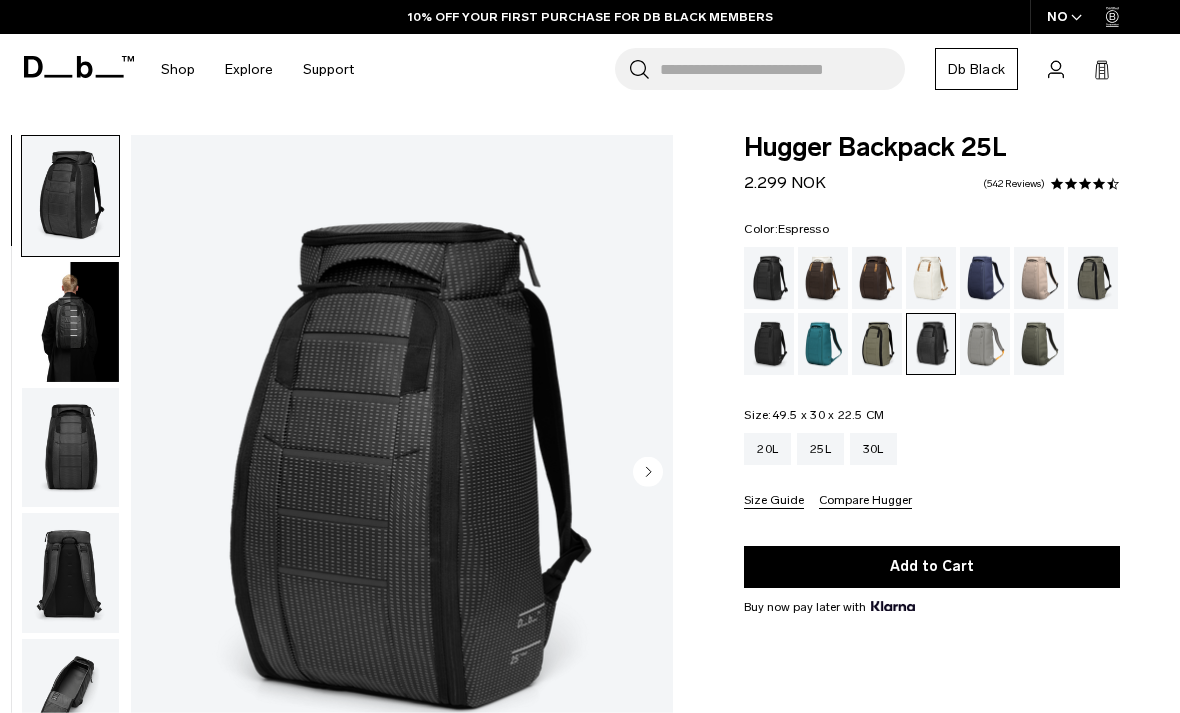 click at bounding box center [877, 278] 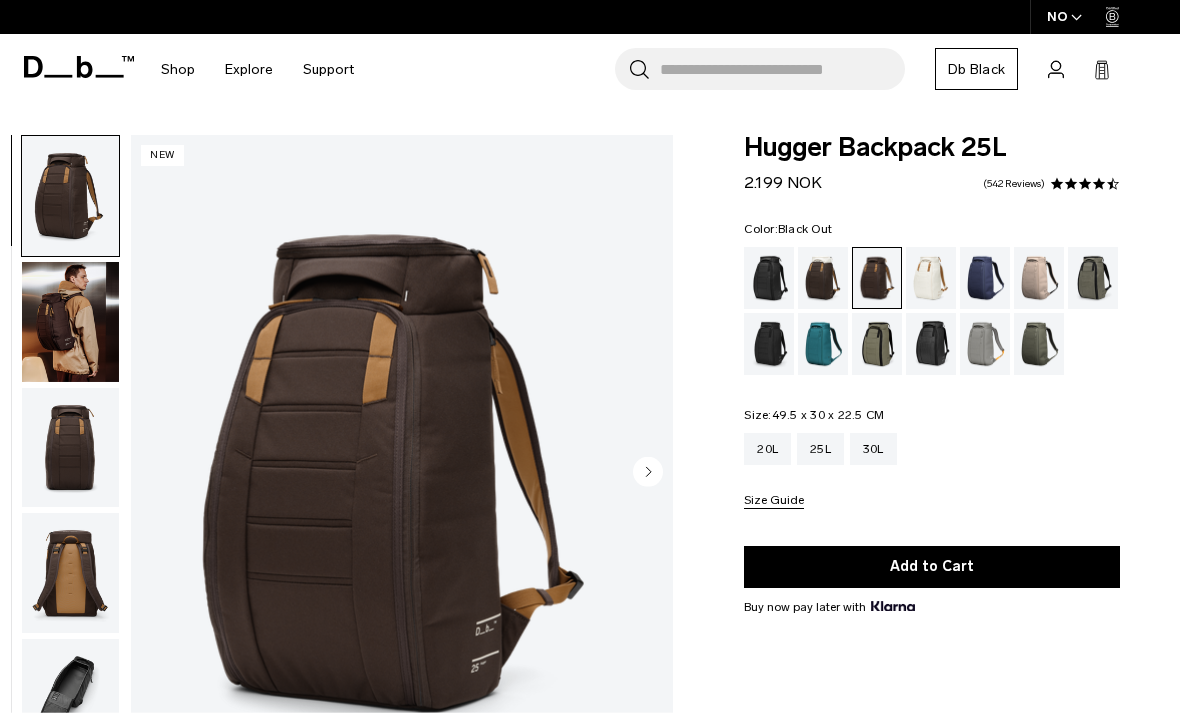 scroll, scrollTop: 0, scrollLeft: 0, axis: both 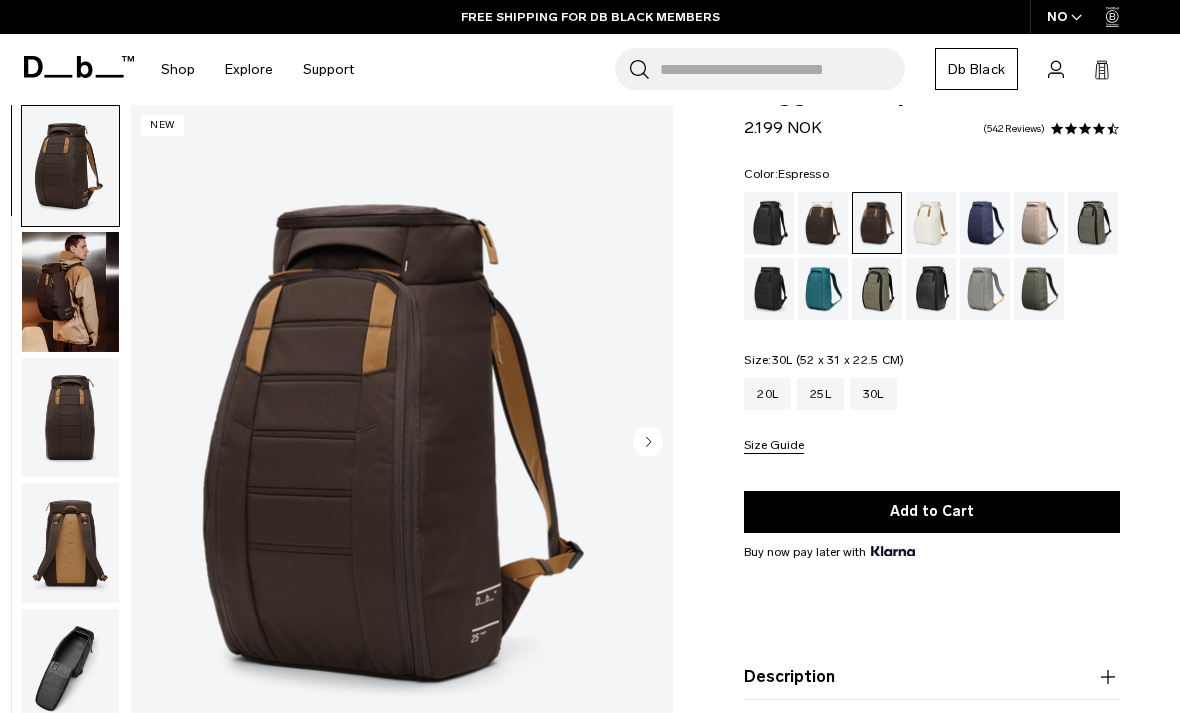 click on "30L" at bounding box center (873, 394) 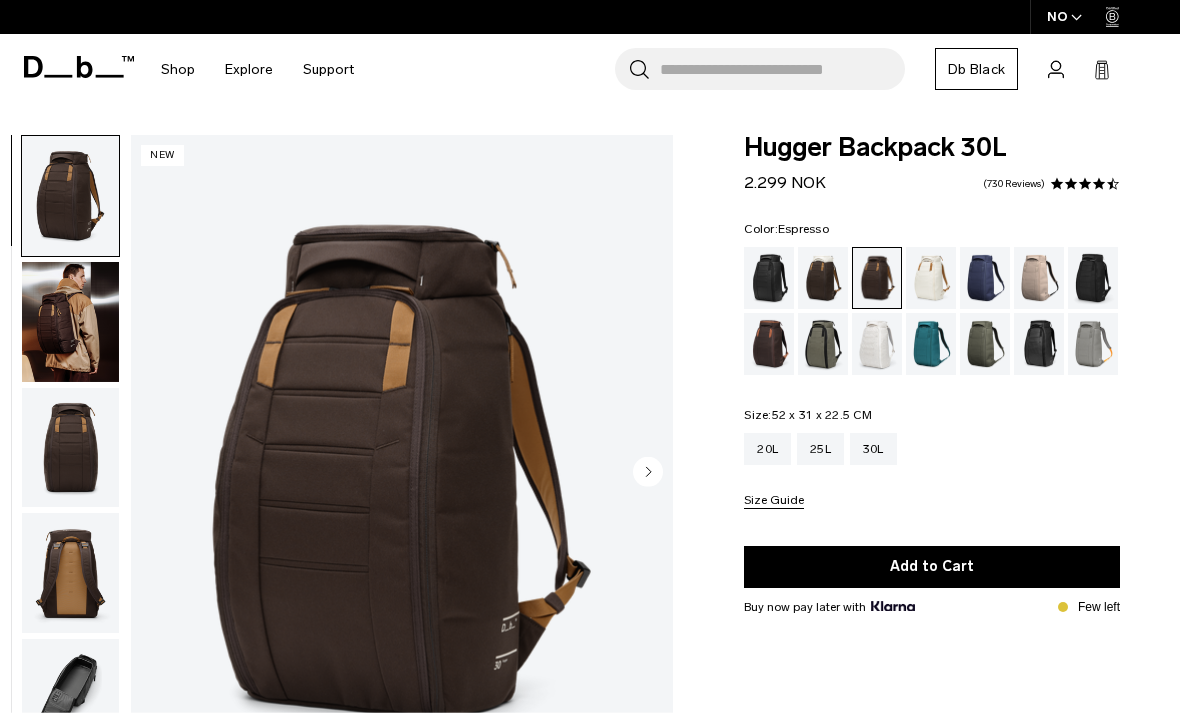scroll, scrollTop: 25, scrollLeft: 0, axis: vertical 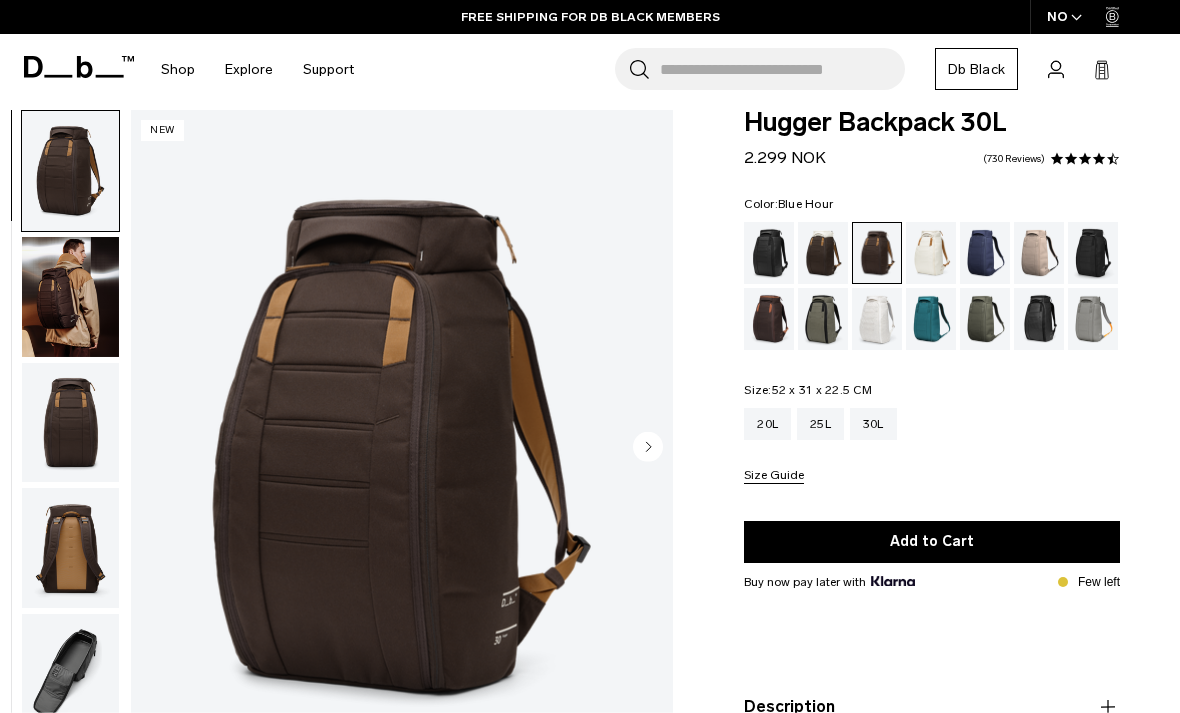 click at bounding box center [985, 253] 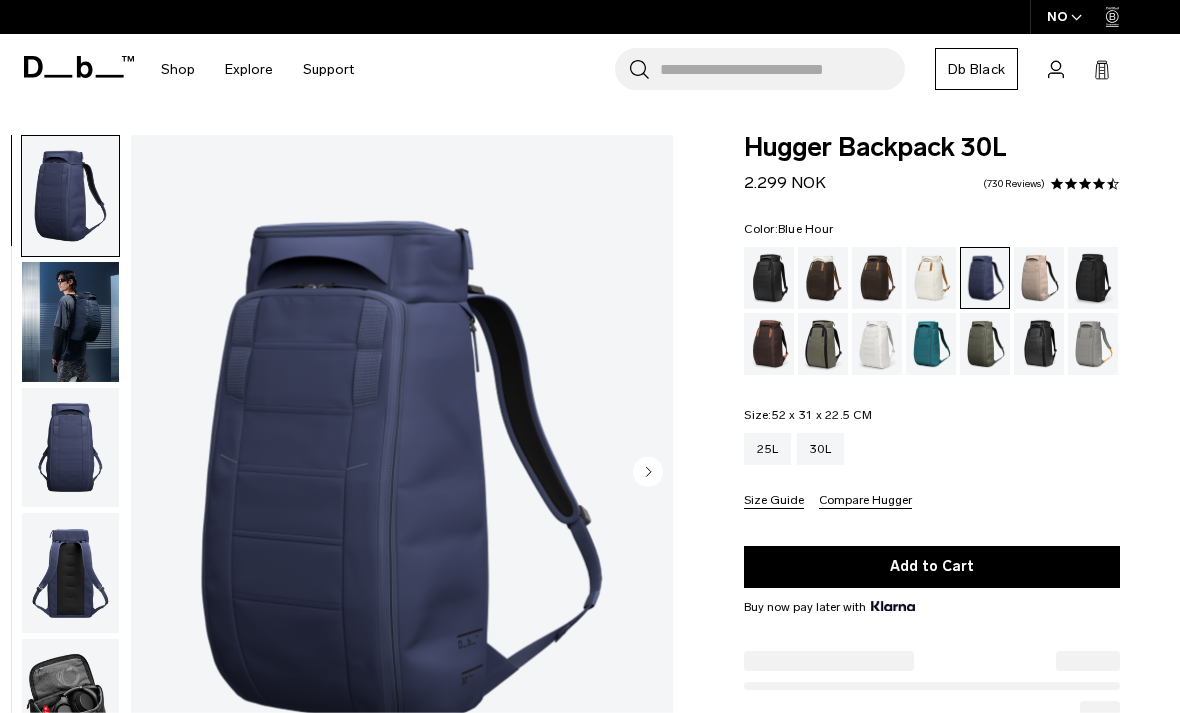 scroll, scrollTop: 0, scrollLeft: 0, axis: both 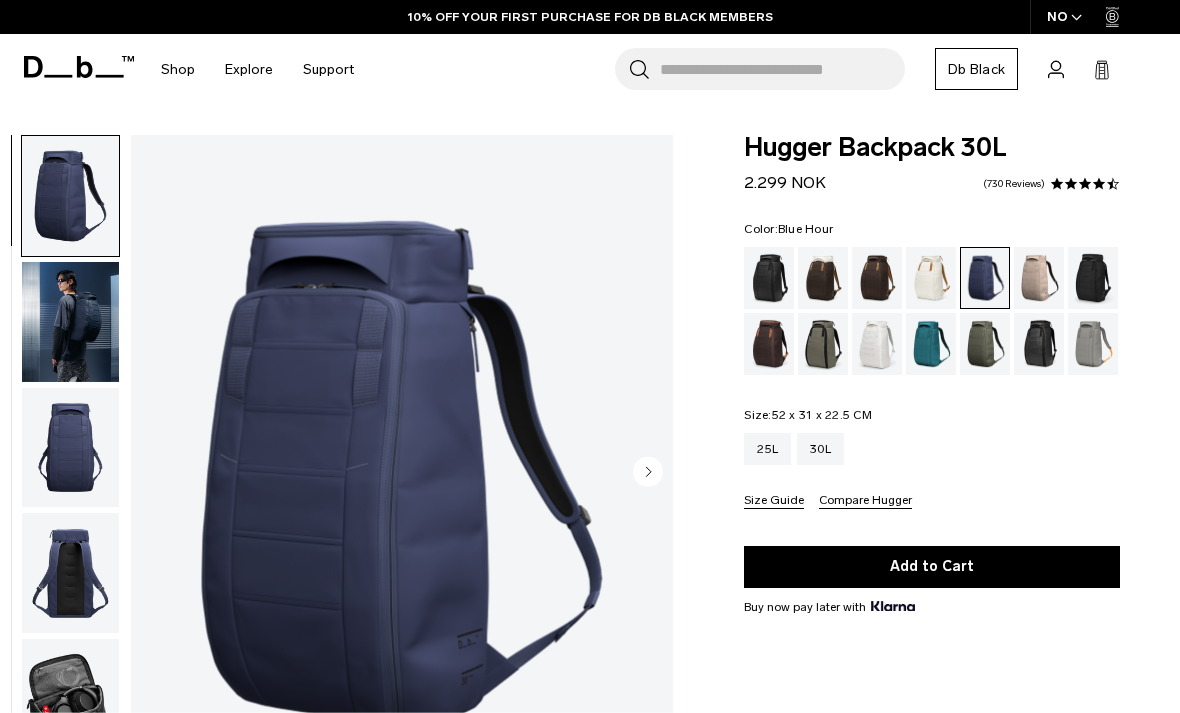 click at bounding box center [70, 322] 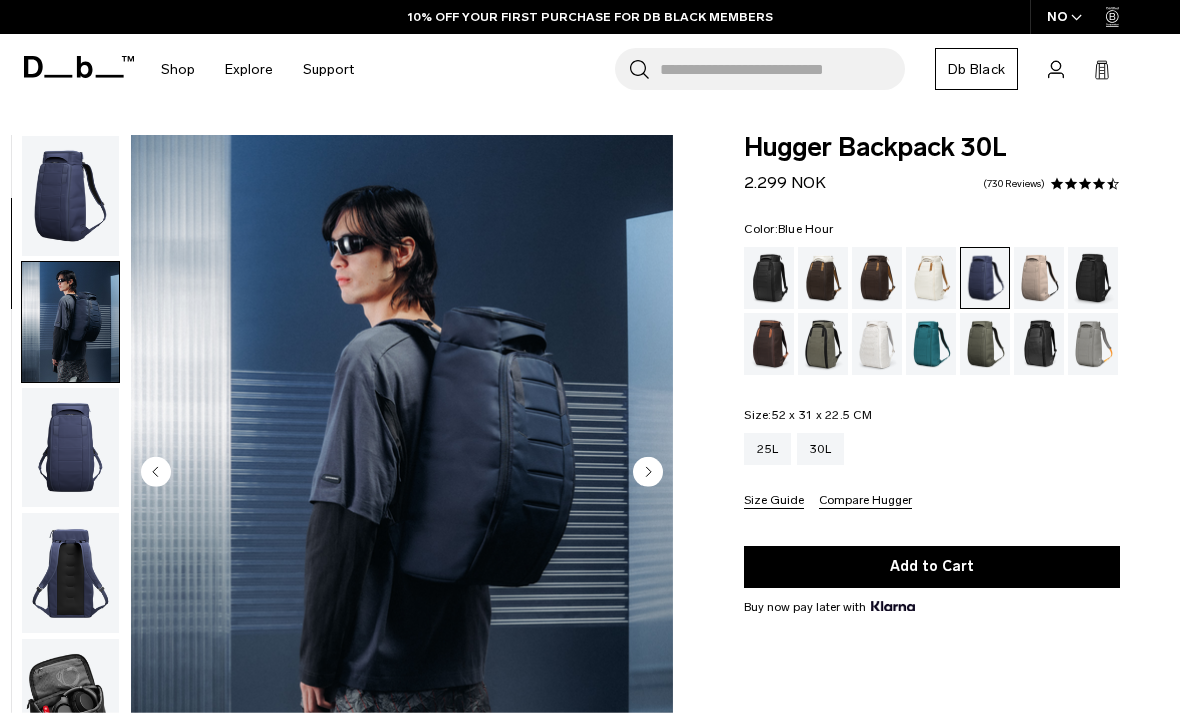 scroll, scrollTop: 0, scrollLeft: 0, axis: both 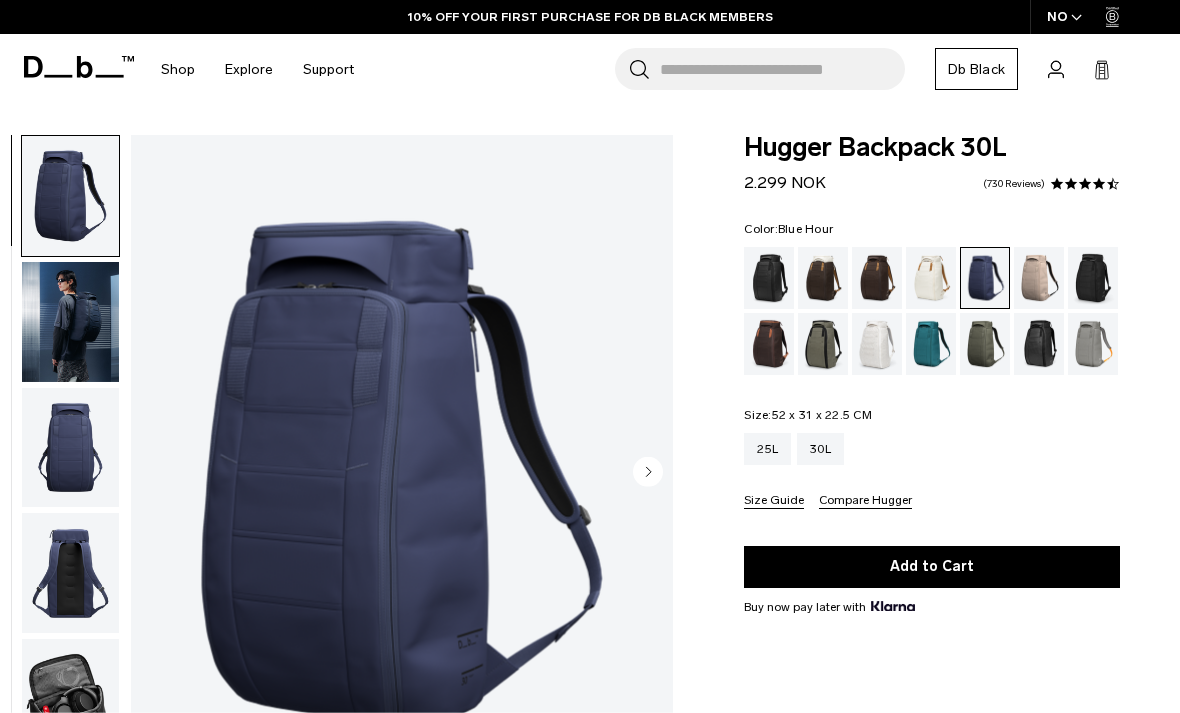 click at bounding box center (1093, 278) 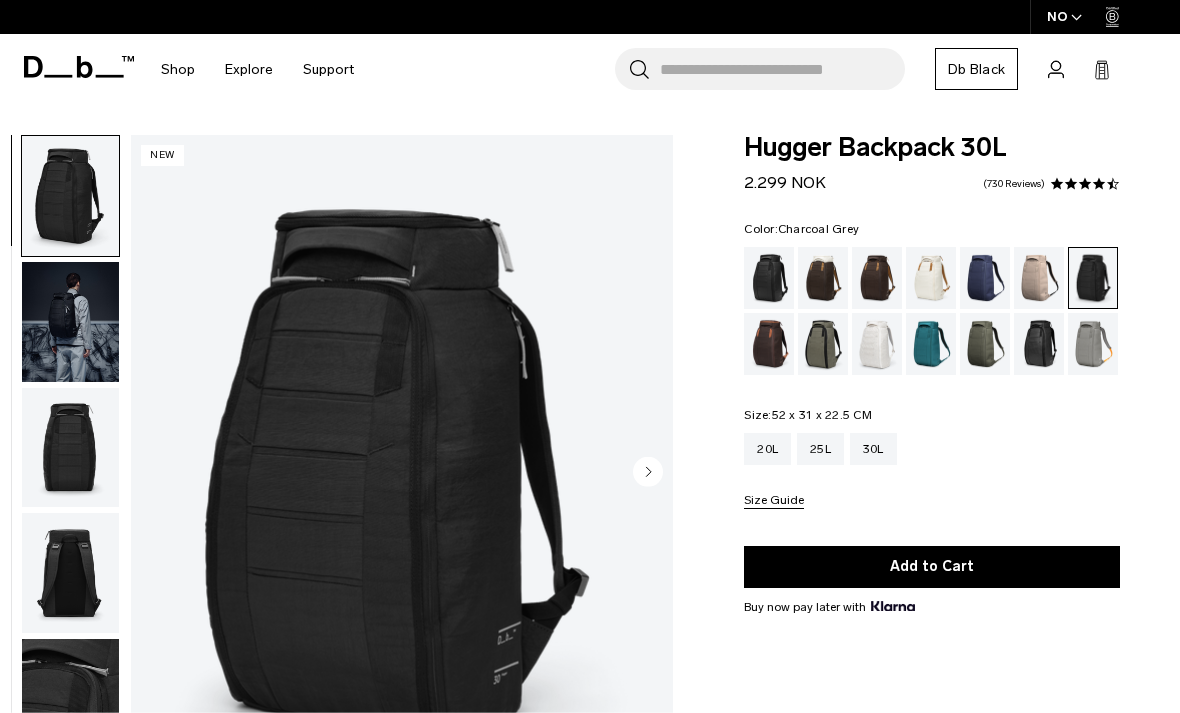 scroll, scrollTop: 0, scrollLeft: 0, axis: both 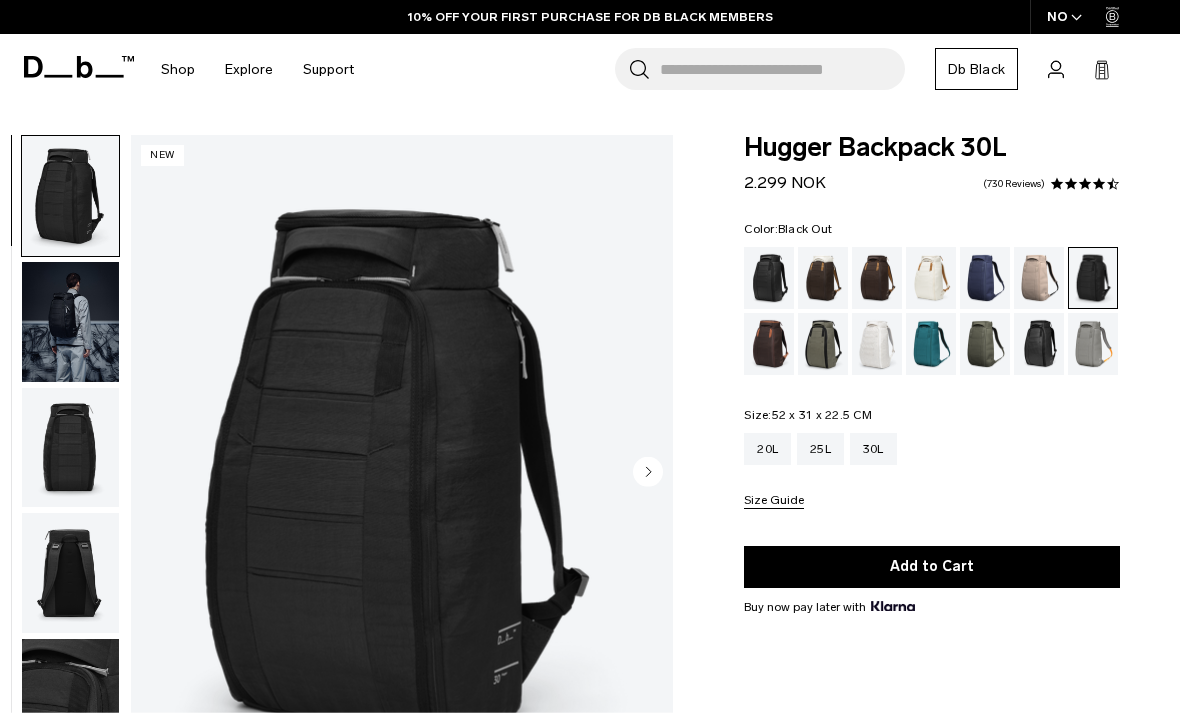 click at bounding box center (769, 278) 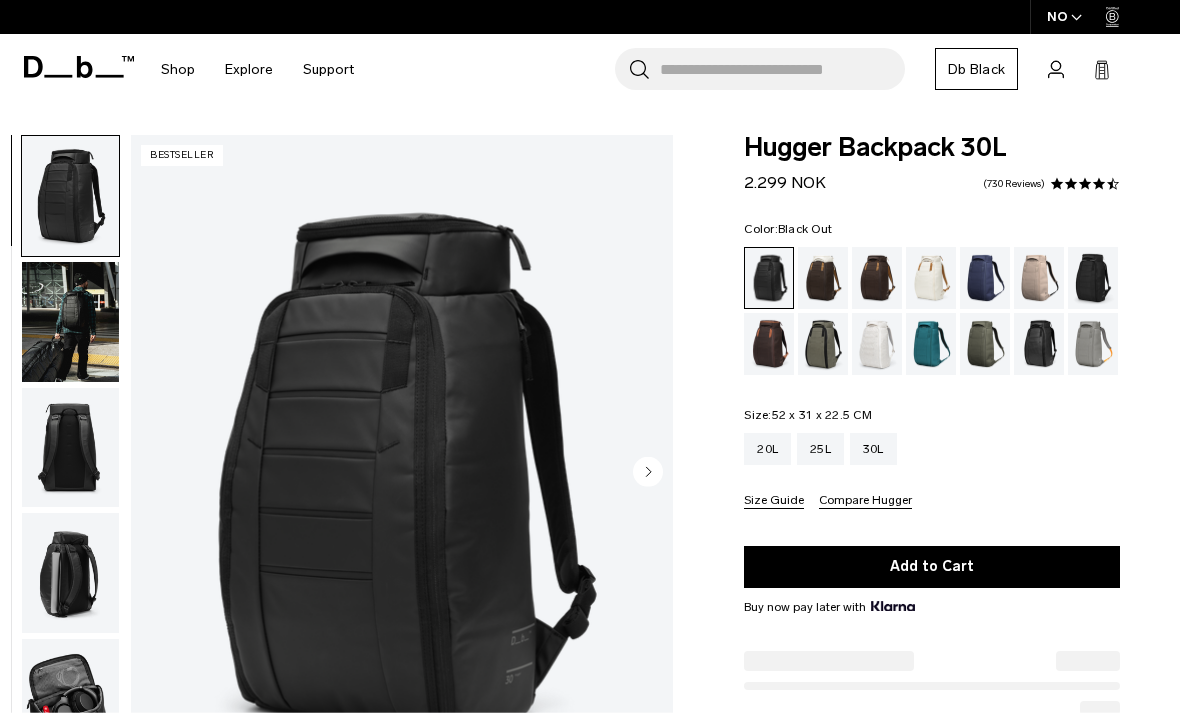 scroll, scrollTop: 12, scrollLeft: 0, axis: vertical 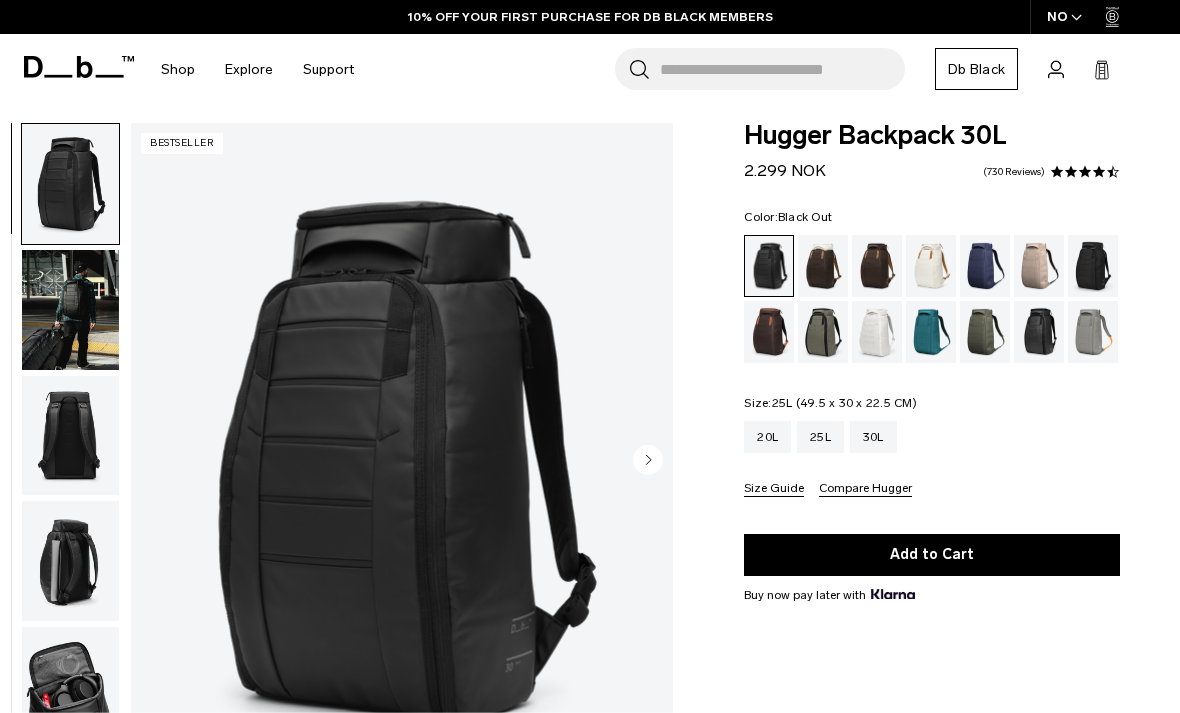 click on "25L" at bounding box center [820, 437] 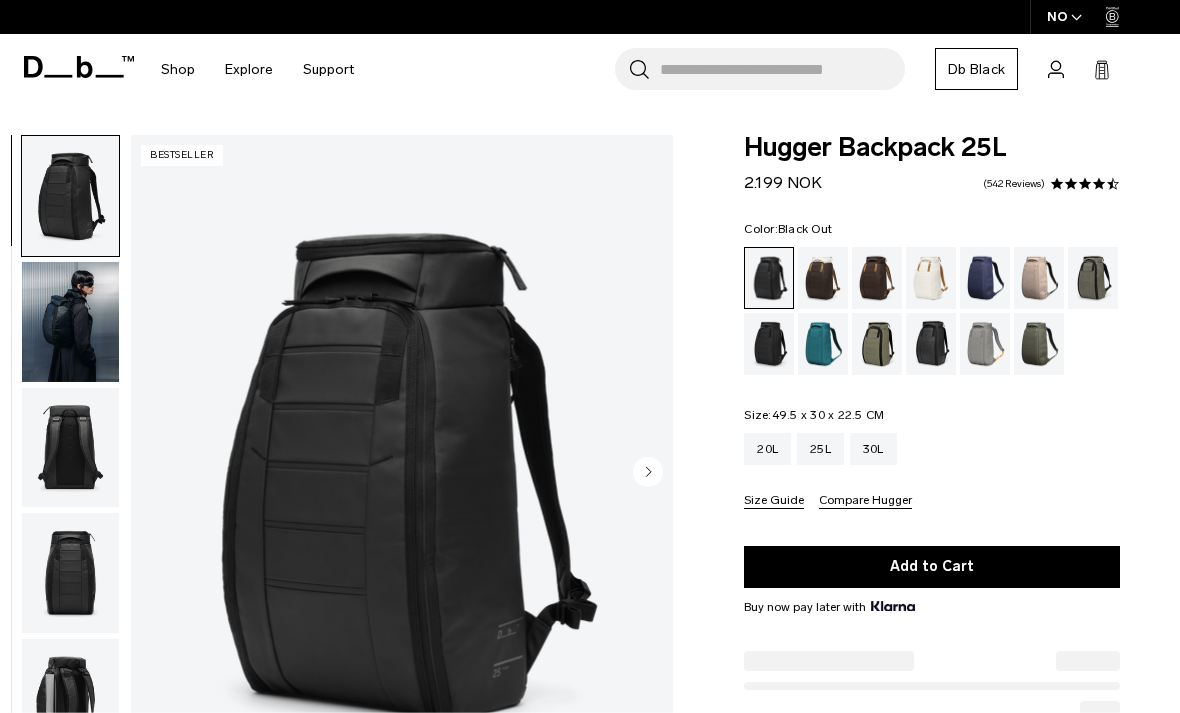 scroll, scrollTop: 71, scrollLeft: 0, axis: vertical 